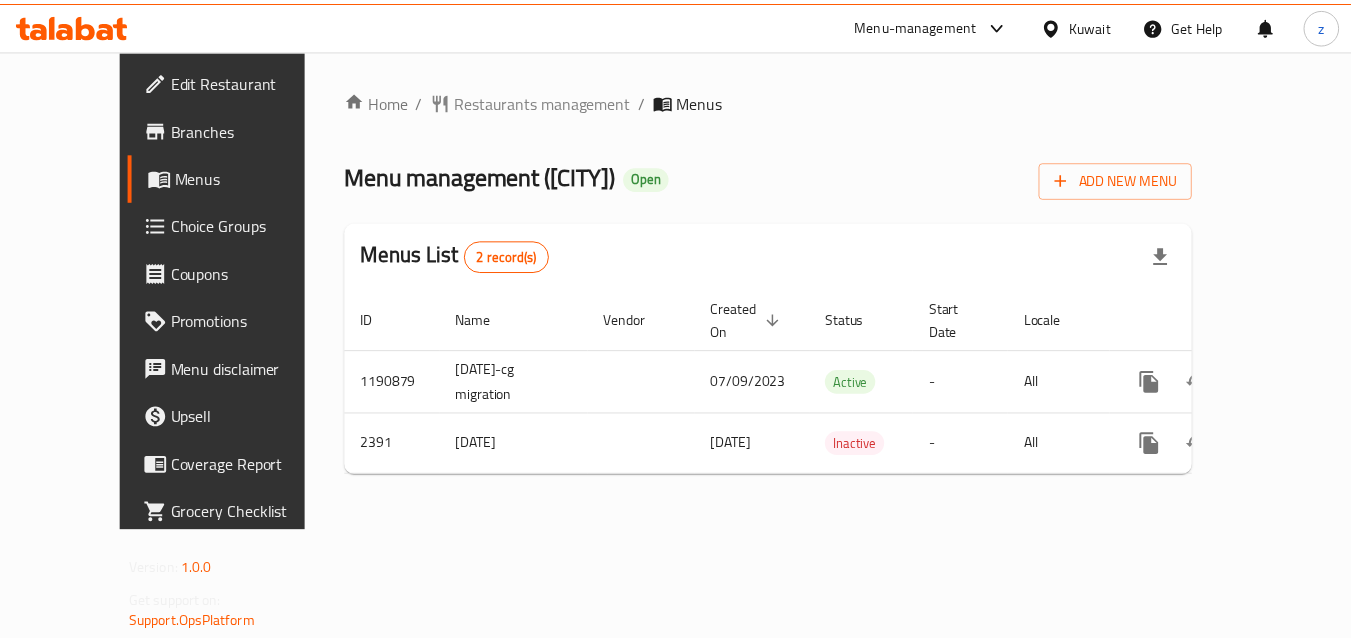 scroll, scrollTop: 0, scrollLeft: 0, axis: both 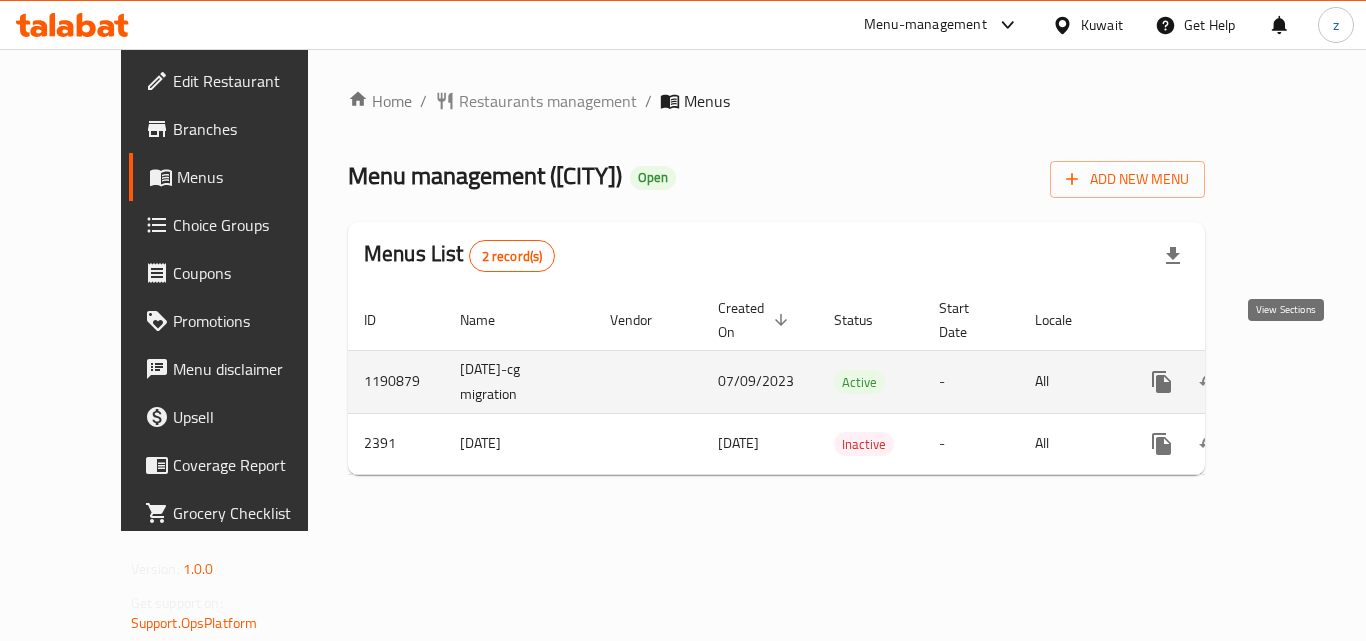 click at bounding box center (1306, 382) 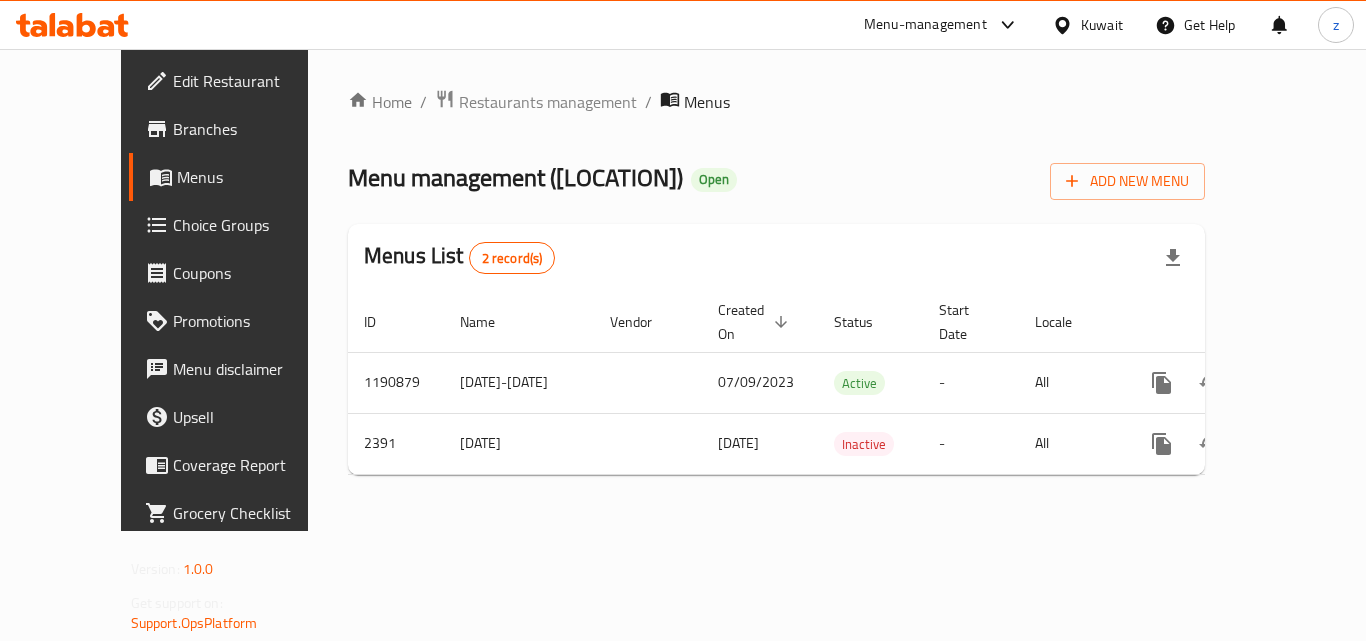 scroll, scrollTop: 0, scrollLeft: 0, axis: both 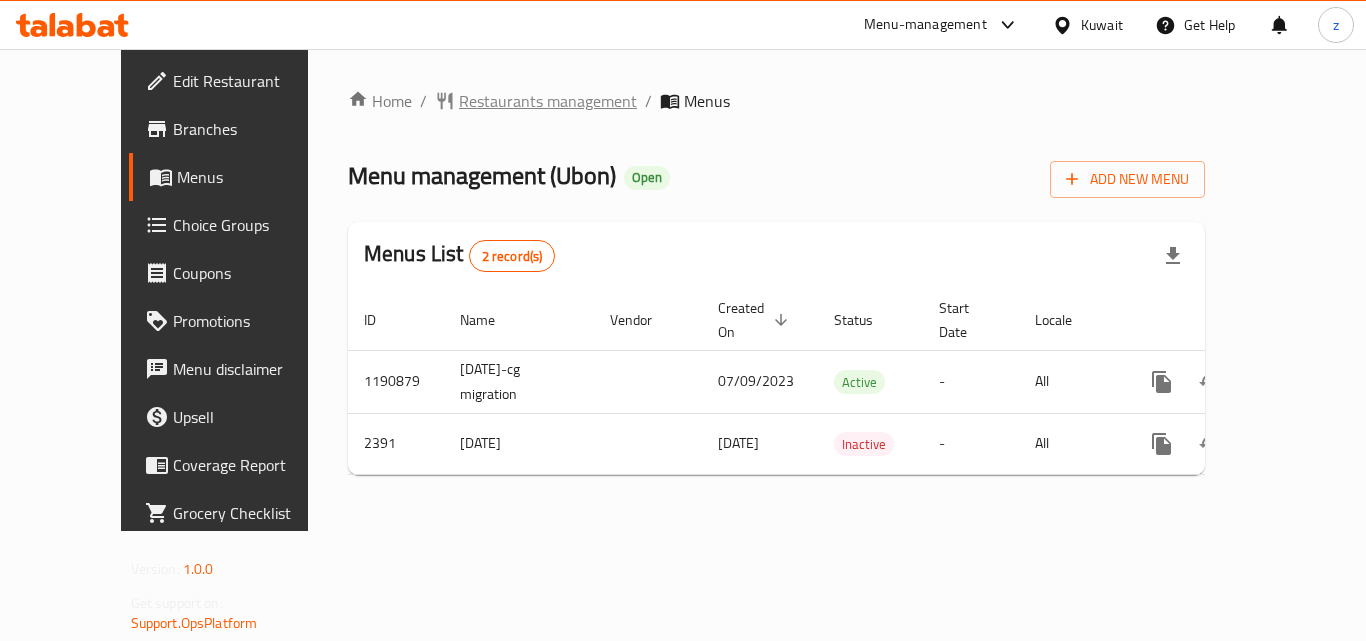 click on "Restaurants management" at bounding box center (548, 101) 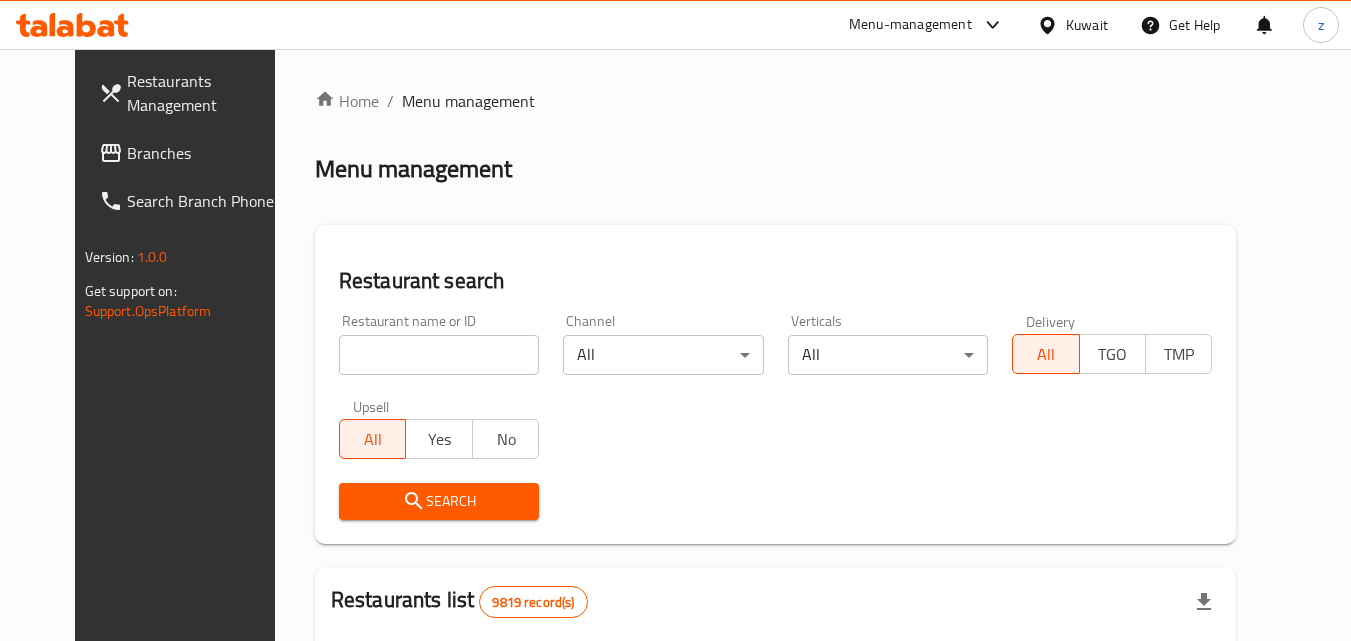 click at bounding box center [439, 355] 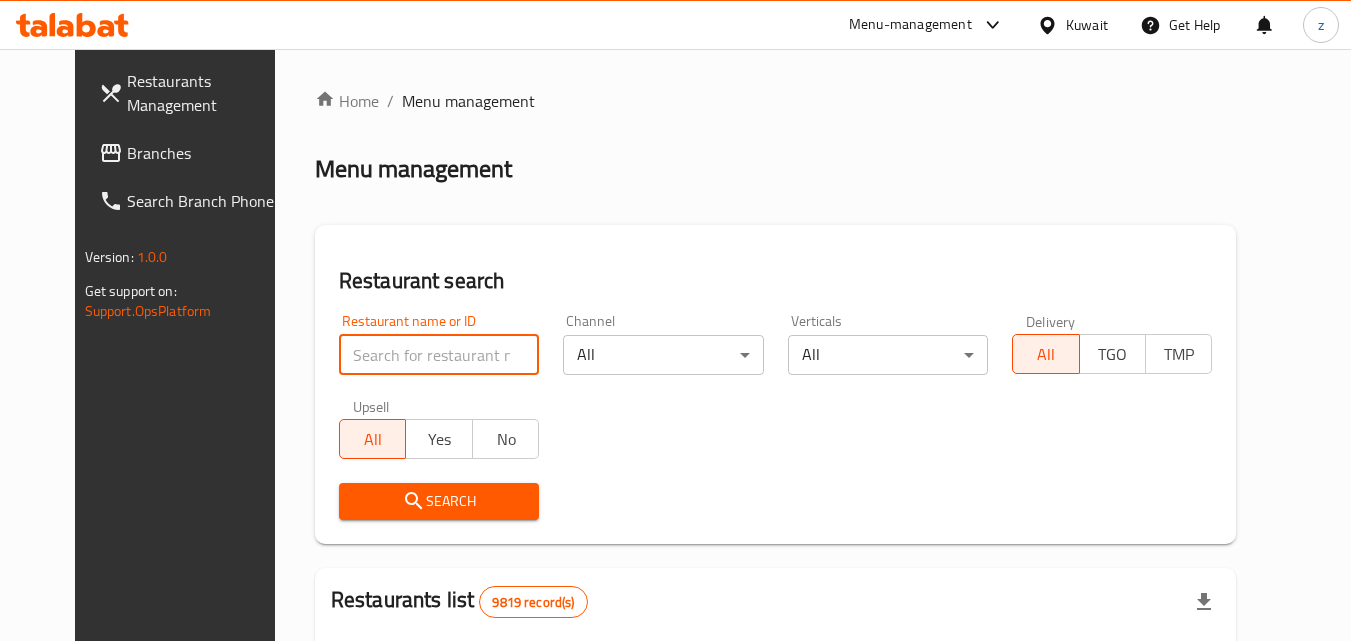 paste on "1610" 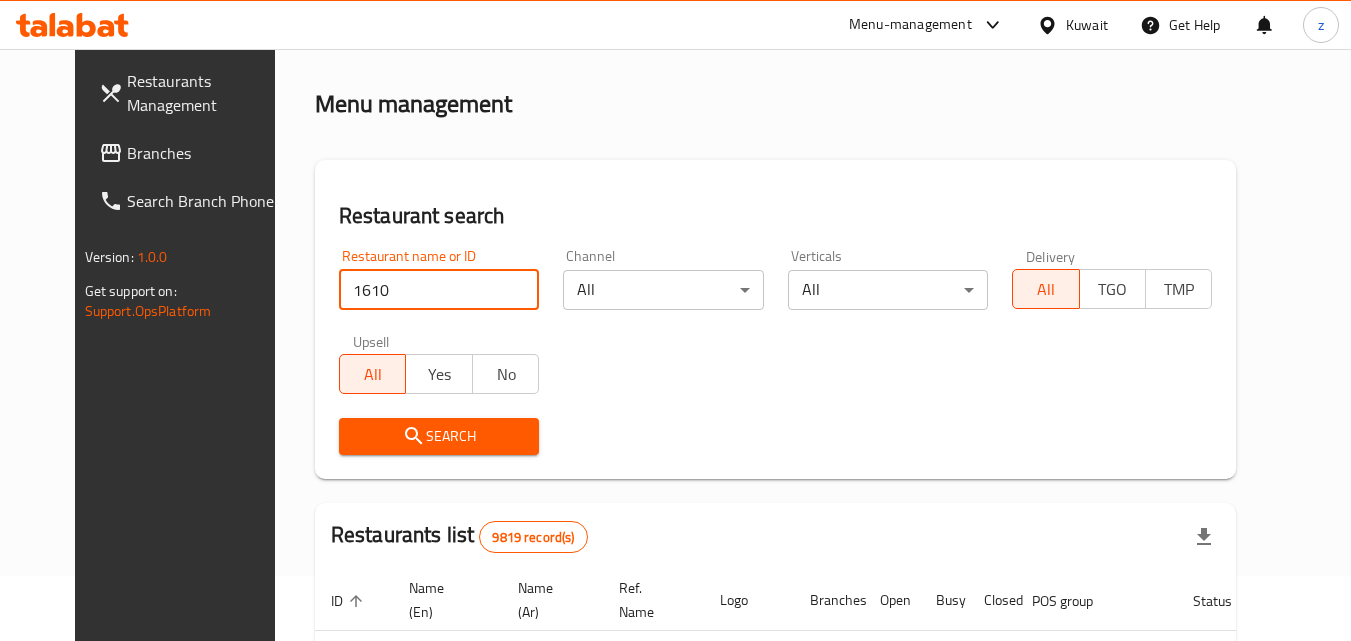 scroll, scrollTop: 100, scrollLeft: 0, axis: vertical 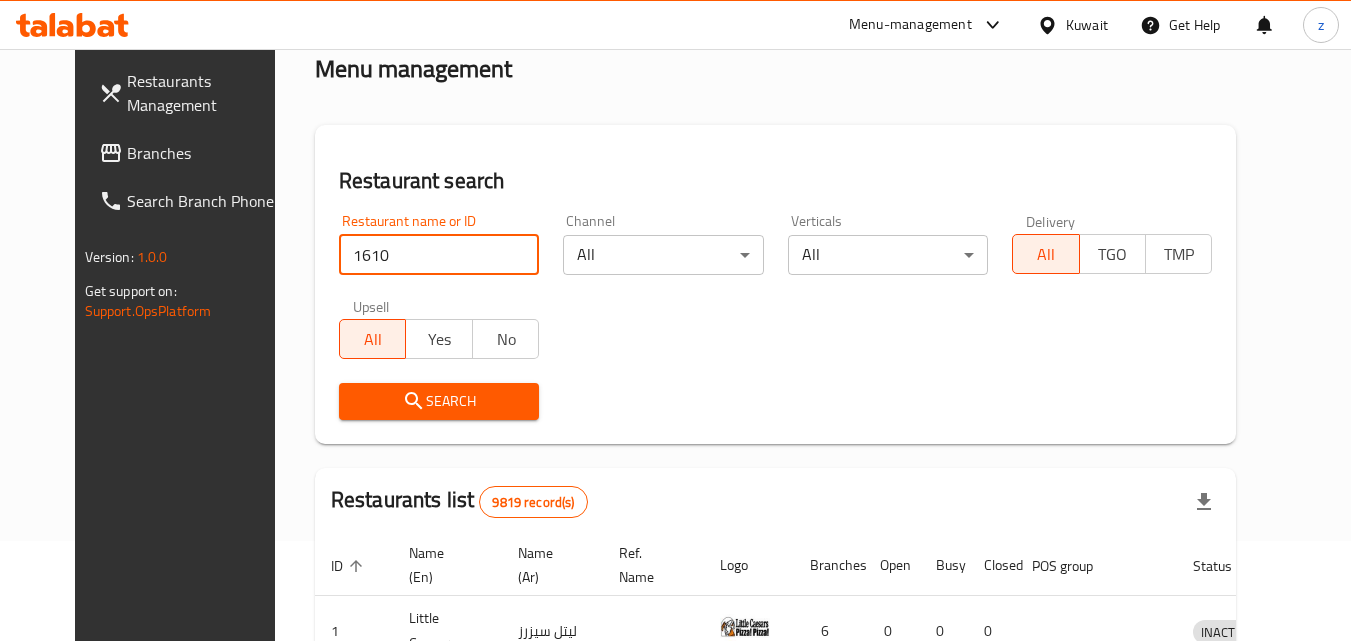 type on "1610" 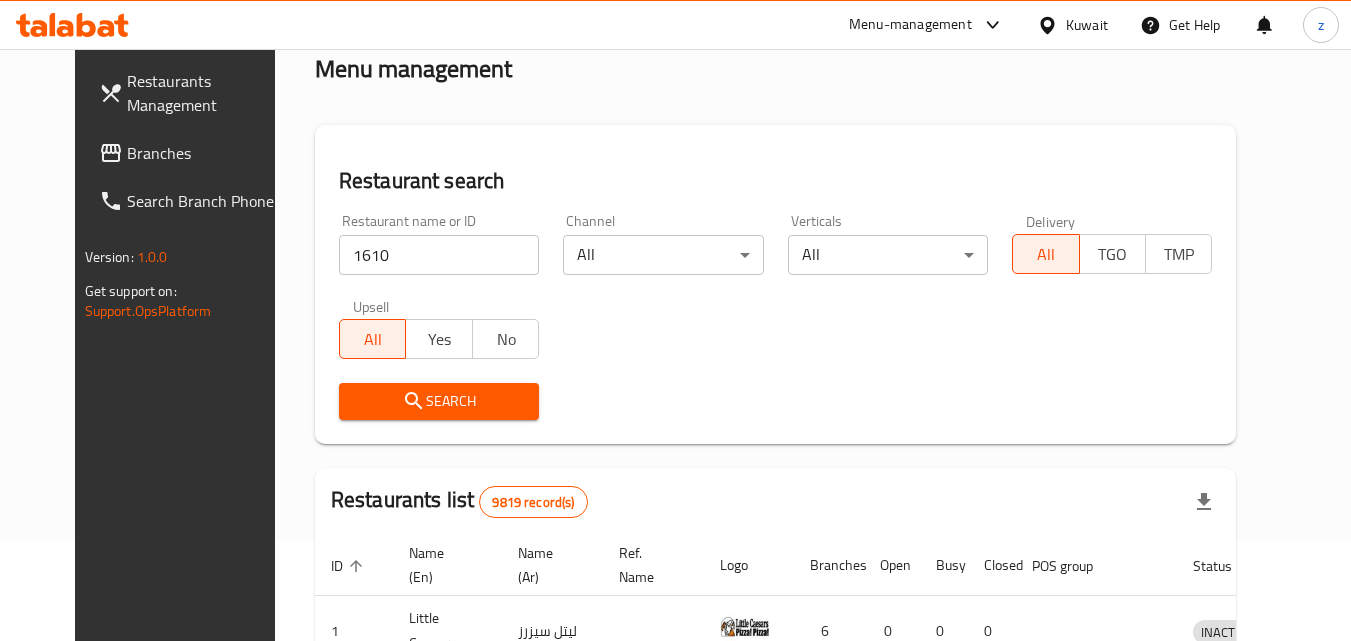 click on "Search" at bounding box center (439, 401) 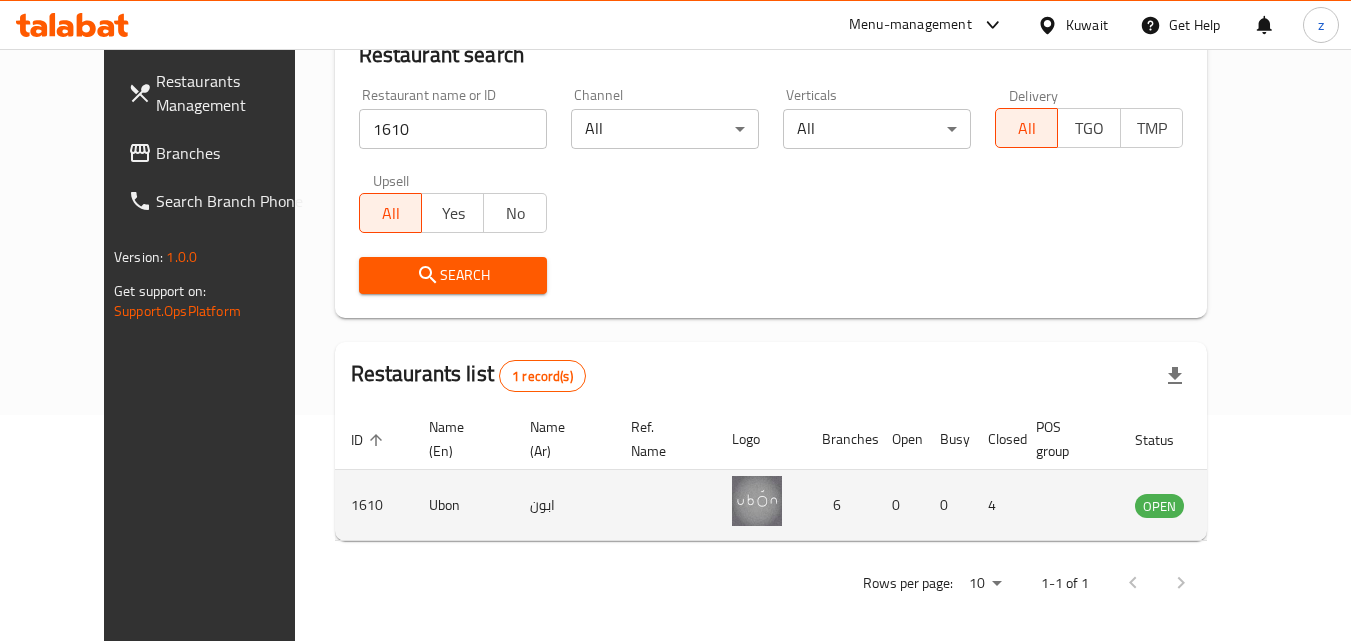 scroll, scrollTop: 234, scrollLeft: 0, axis: vertical 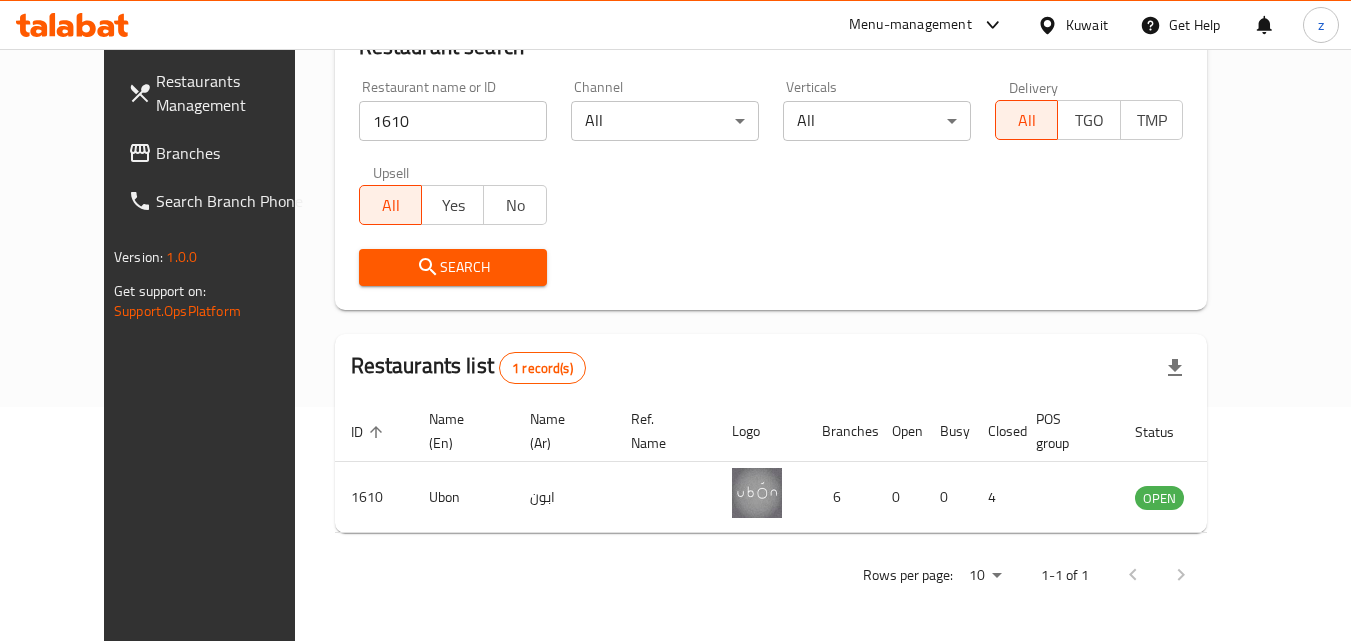 drag, startPoint x: 558, startPoint y: 95, endPoint x: 566, endPoint y: 66, distance: 30.083218 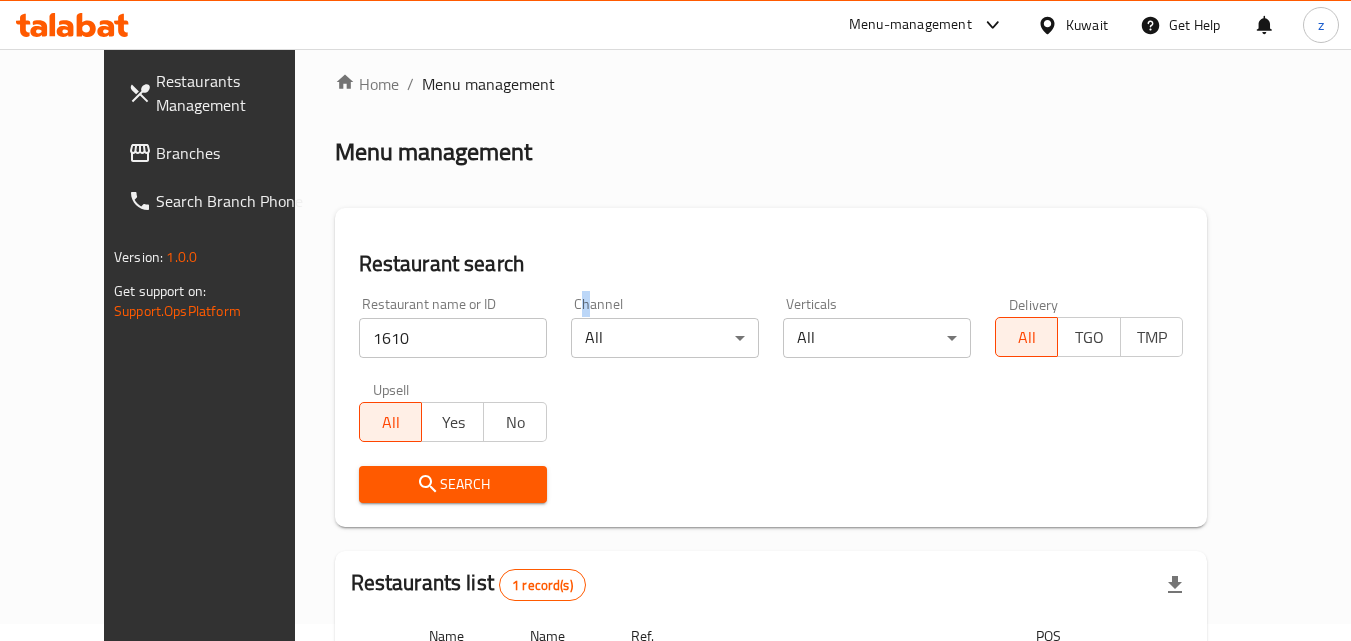 scroll, scrollTop: 0, scrollLeft: 0, axis: both 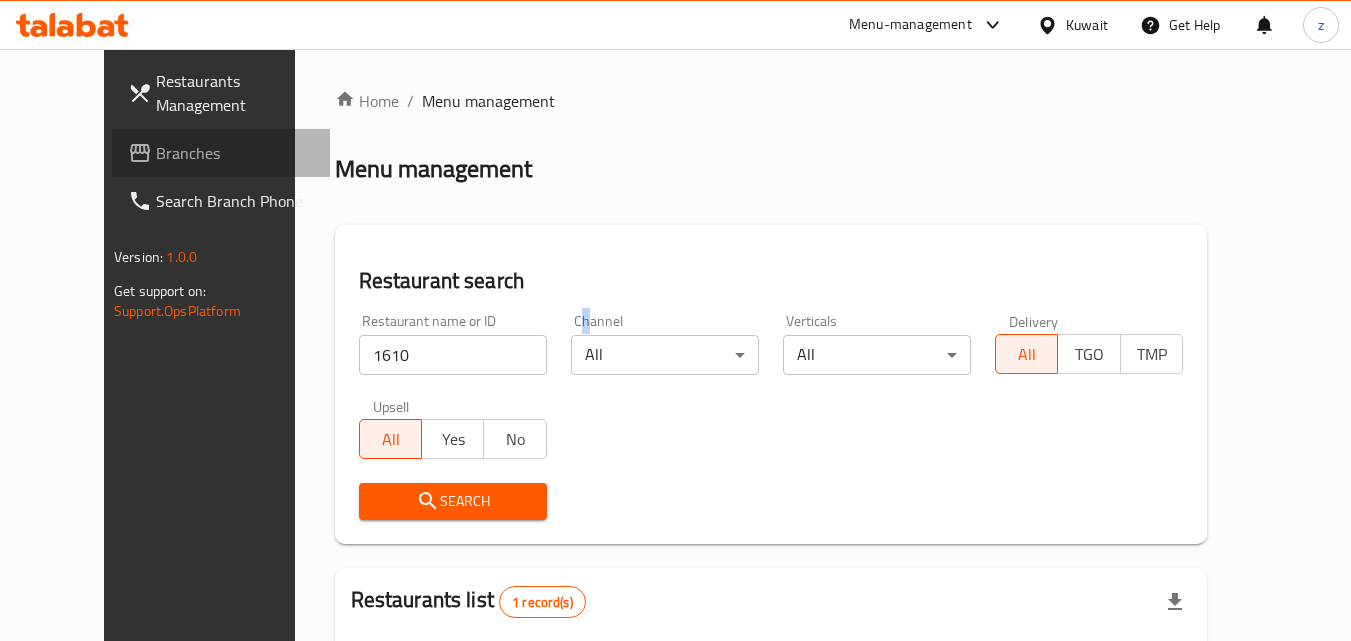 click on "Branches" at bounding box center [235, 153] 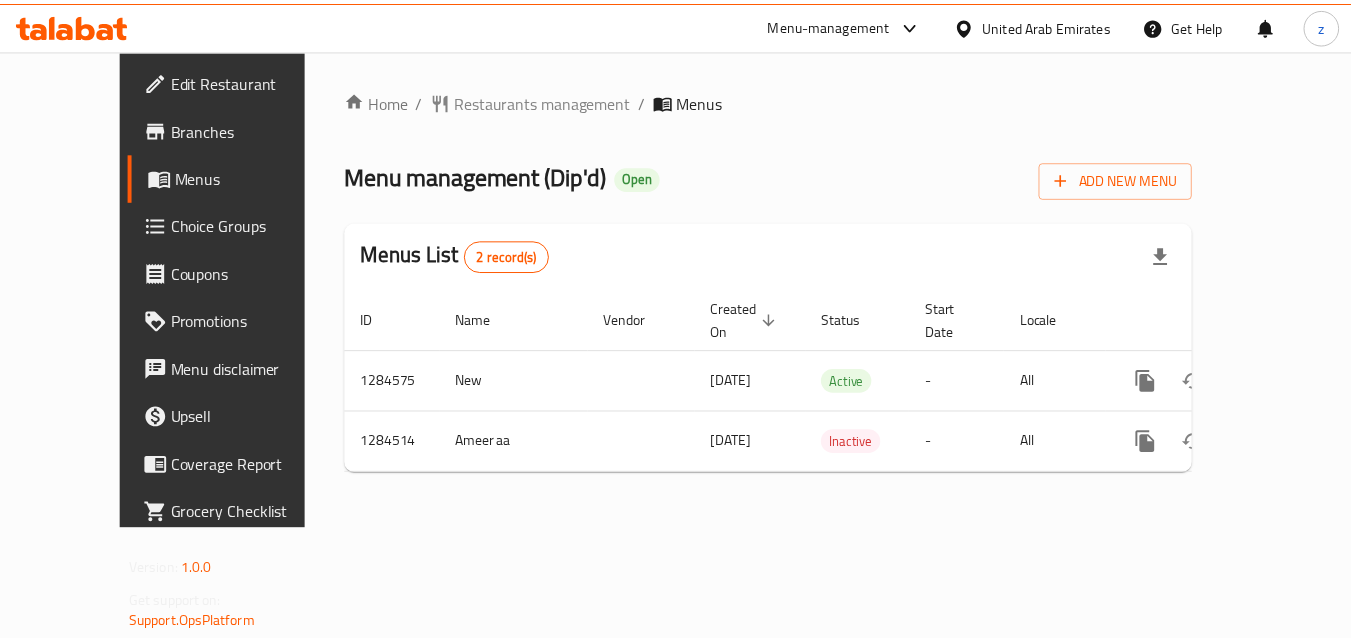scroll, scrollTop: 0, scrollLeft: 0, axis: both 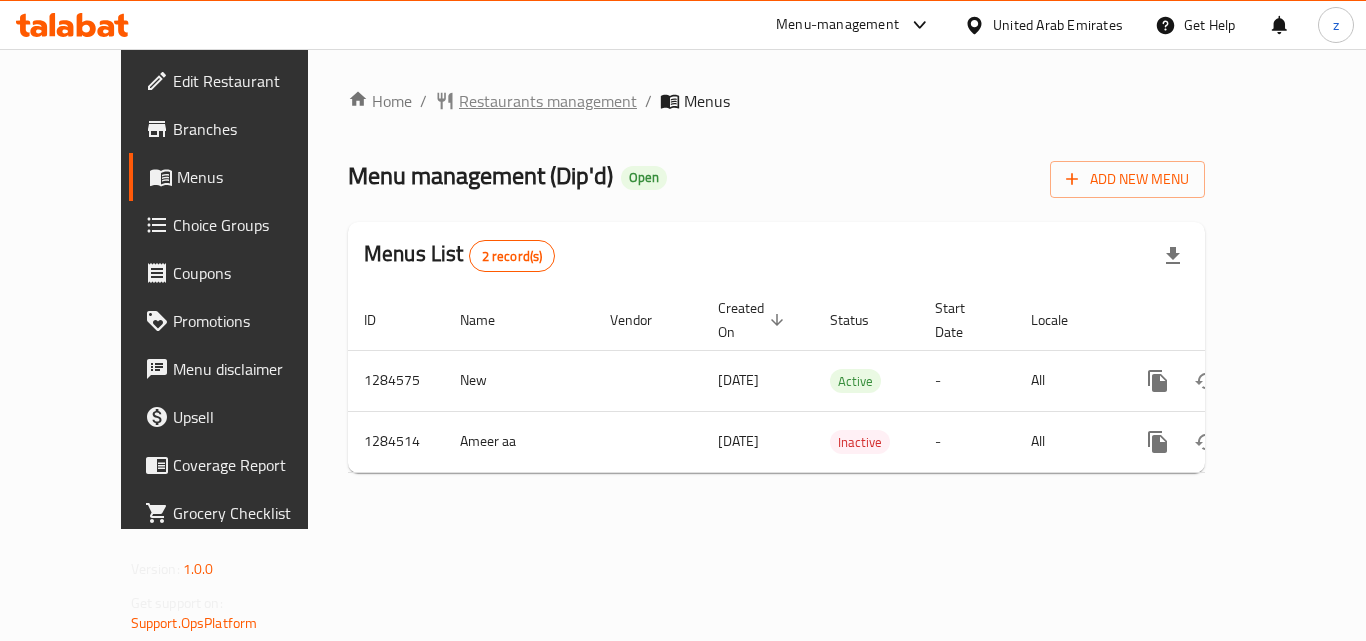 click on "Restaurants management" at bounding box center (548, 101) 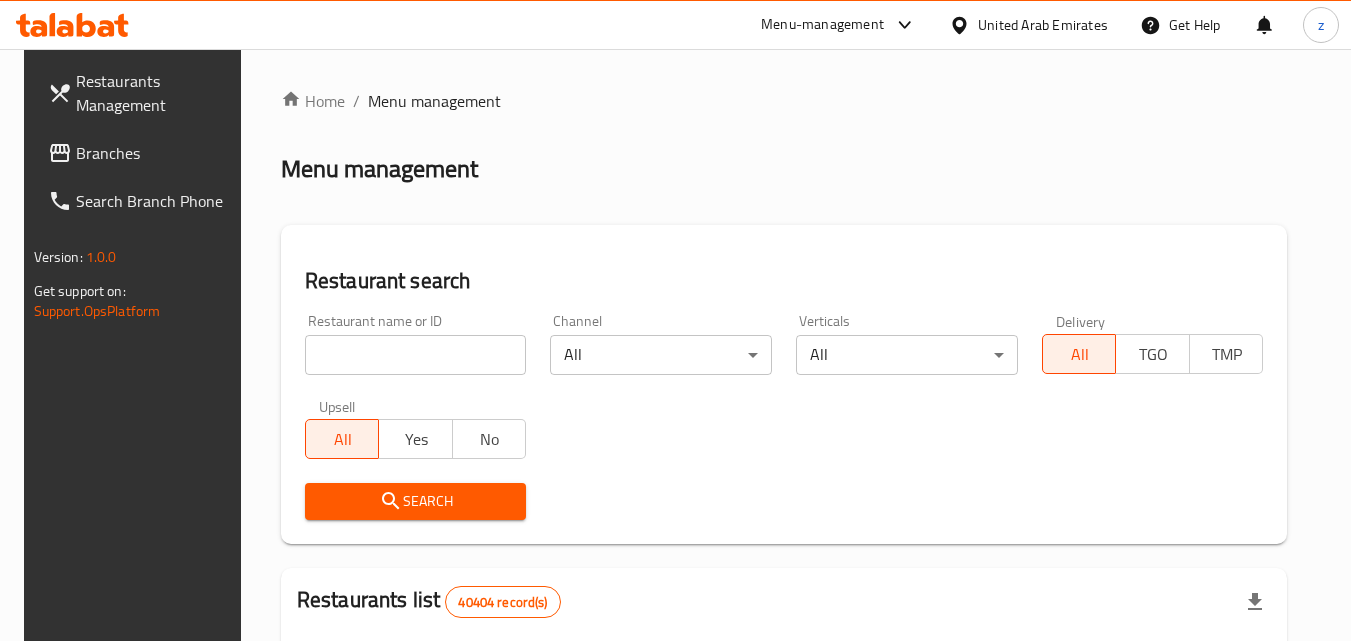 click at bounding box center [416, 355] 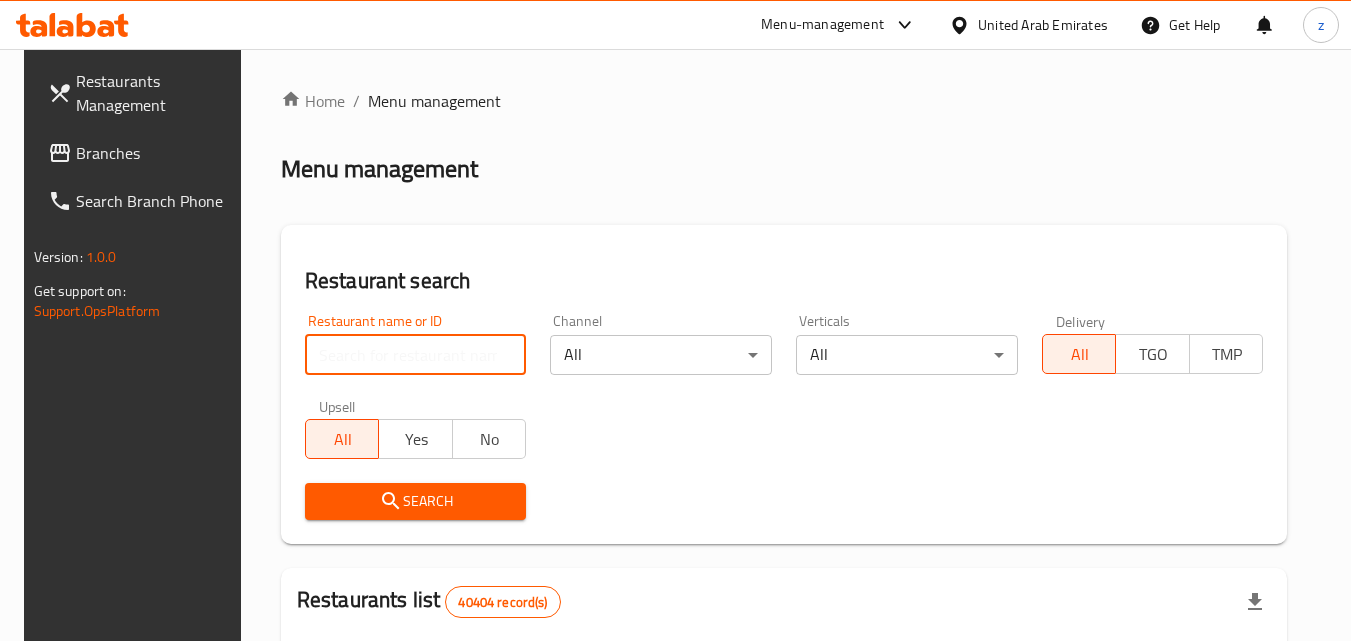 paste on "/695690/" 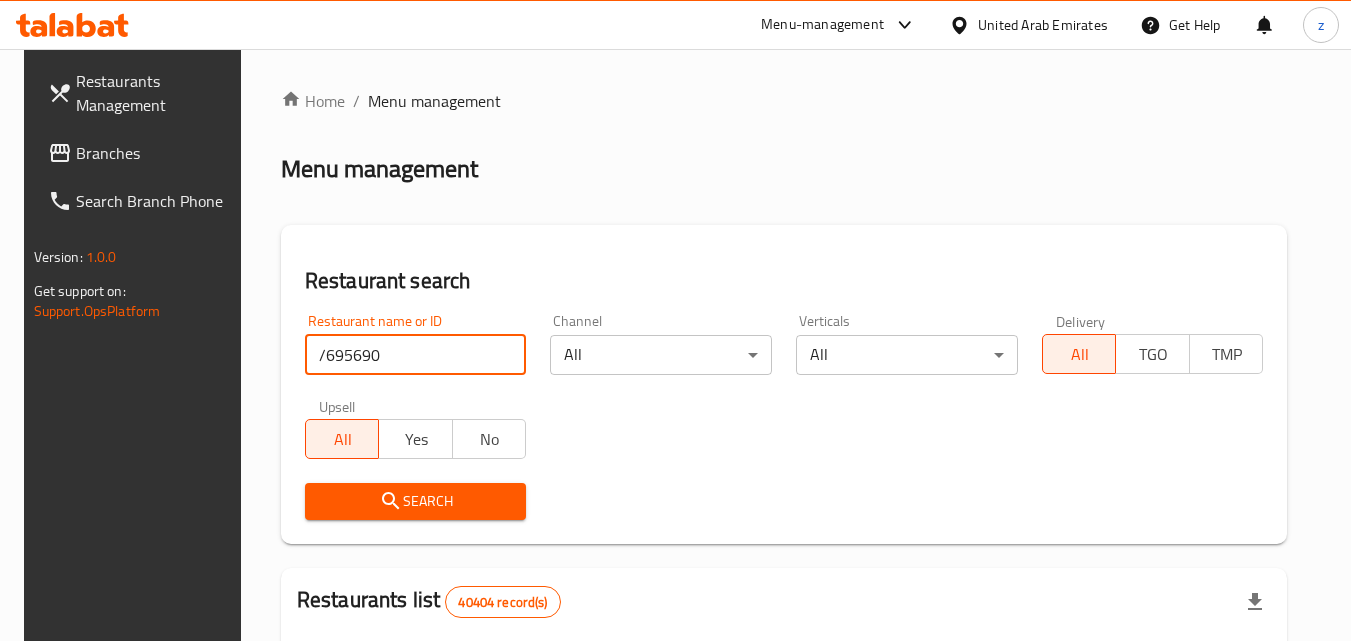 click on "/695690" at bounding box center [416, 355] 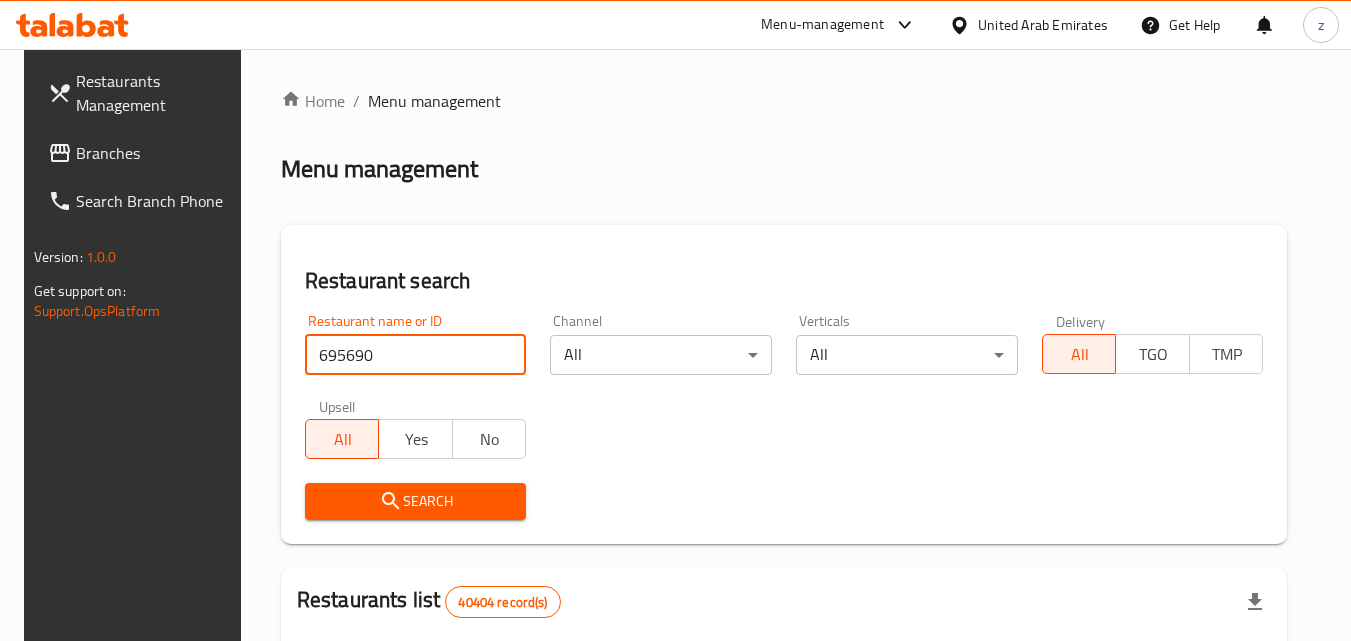 type on "695690" 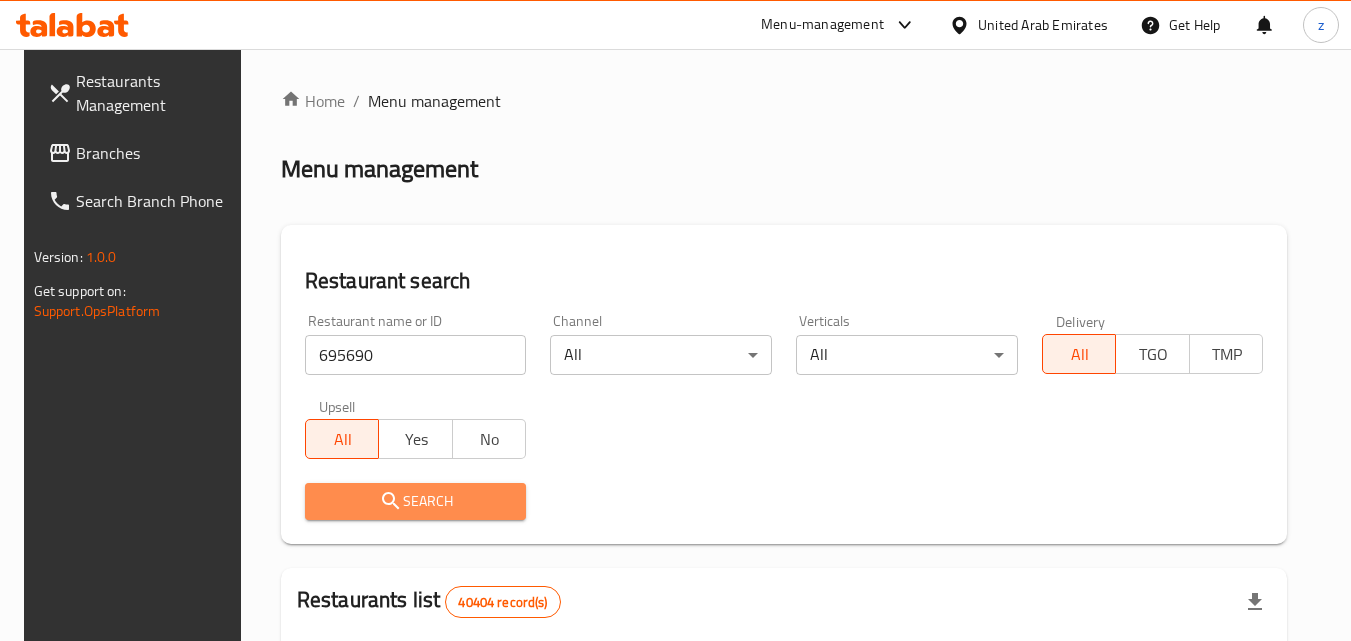 click on "Search" at bounding box center [416, 501] 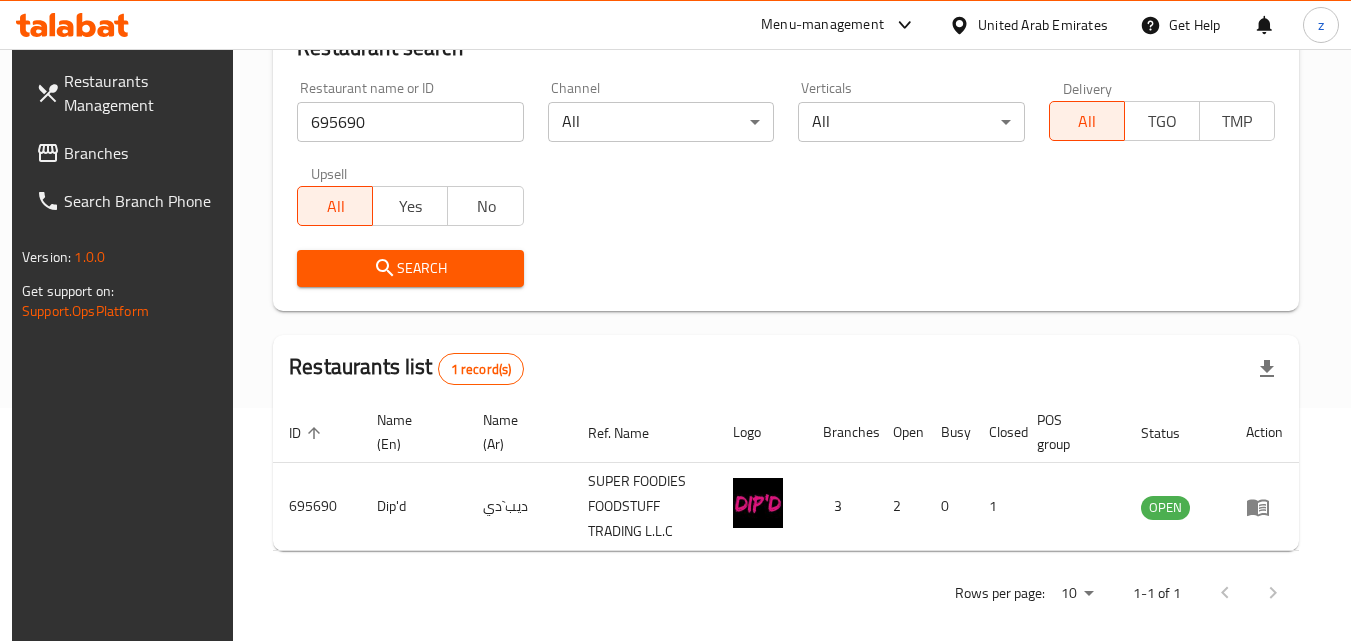 scroll, scrollTop: 251, scrollLeft: 0, axis: vertical 